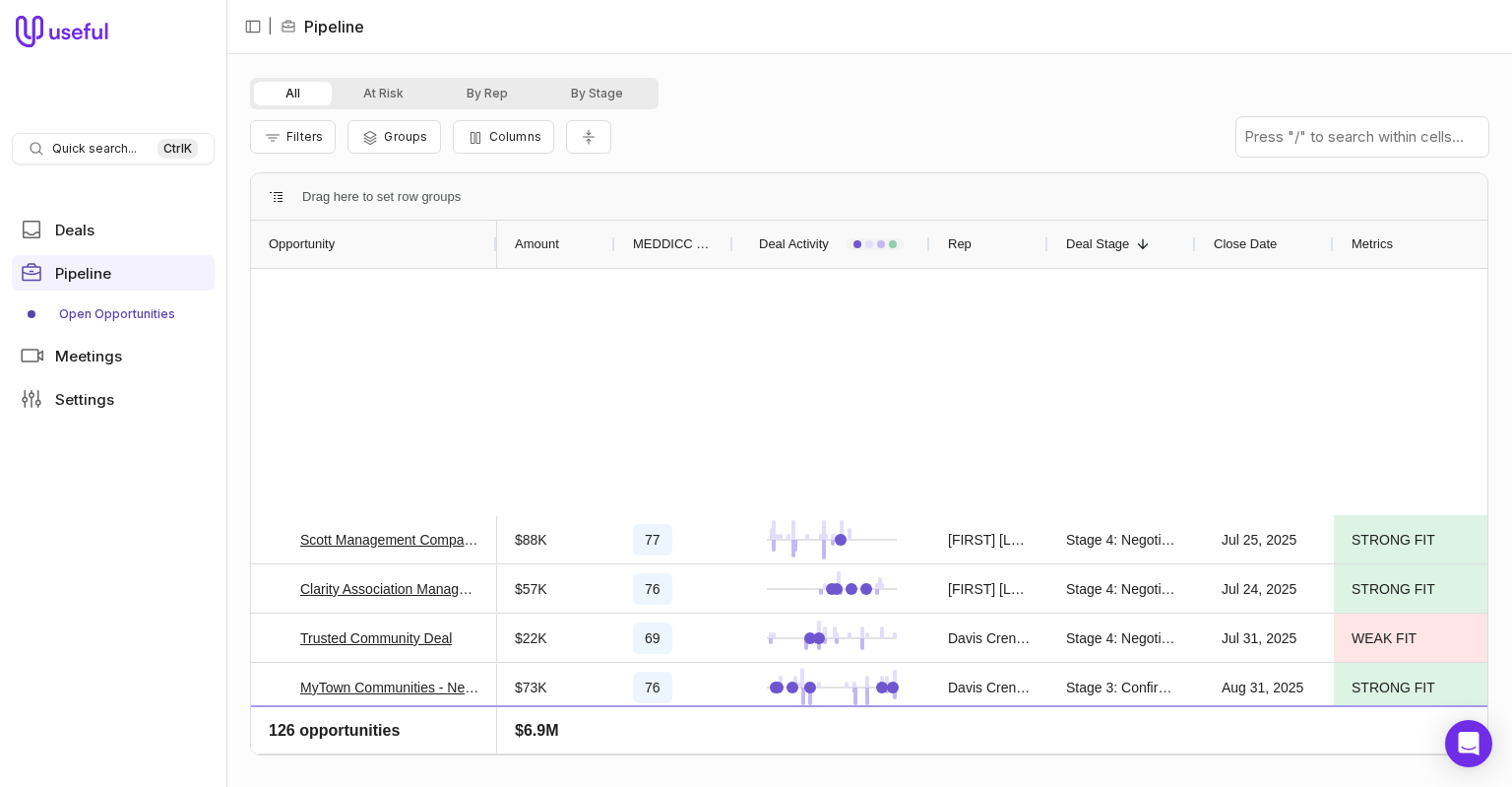 scroll, scrollTop: 0, scrollLeft: 0, axis: both 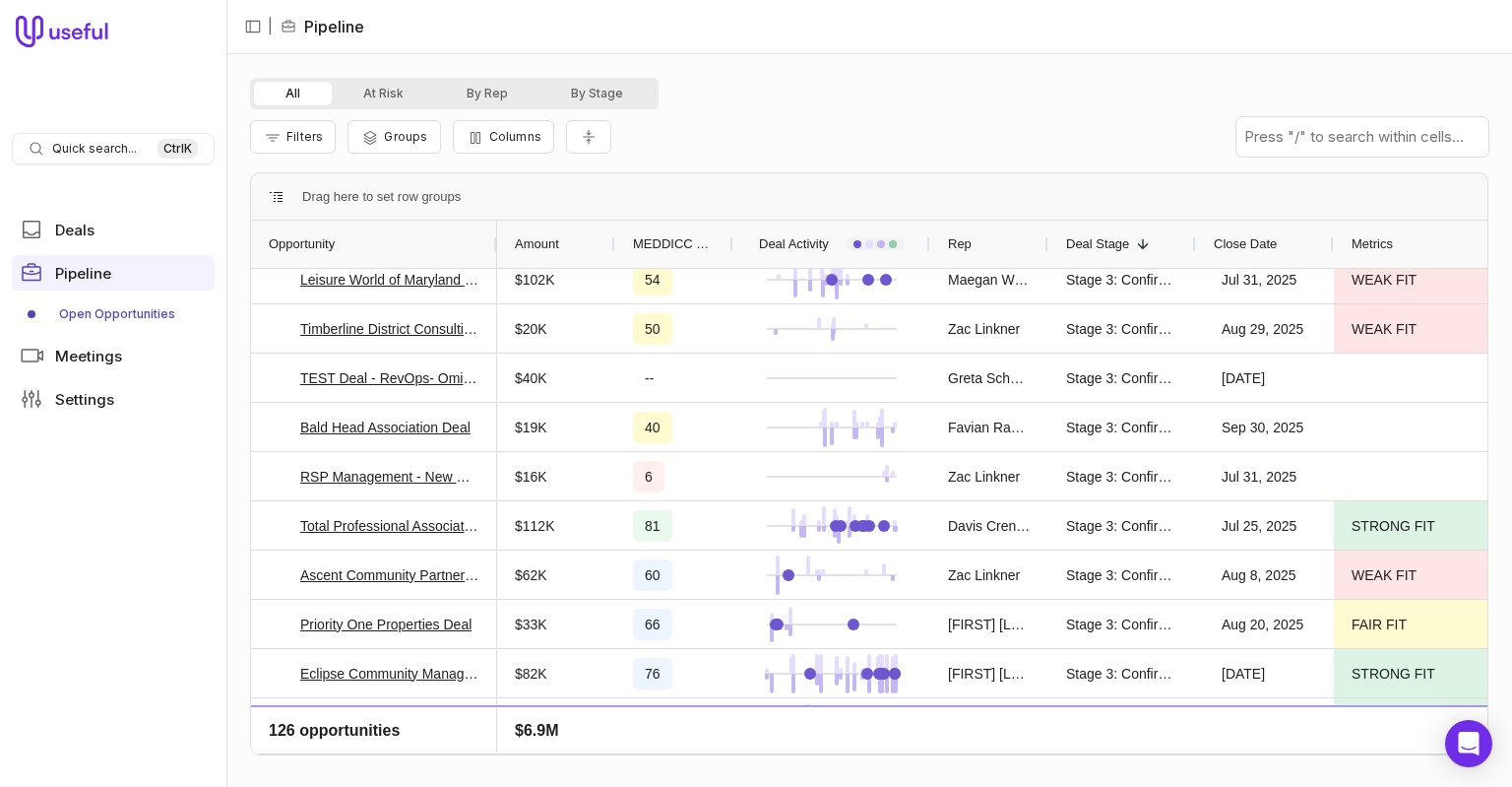 click 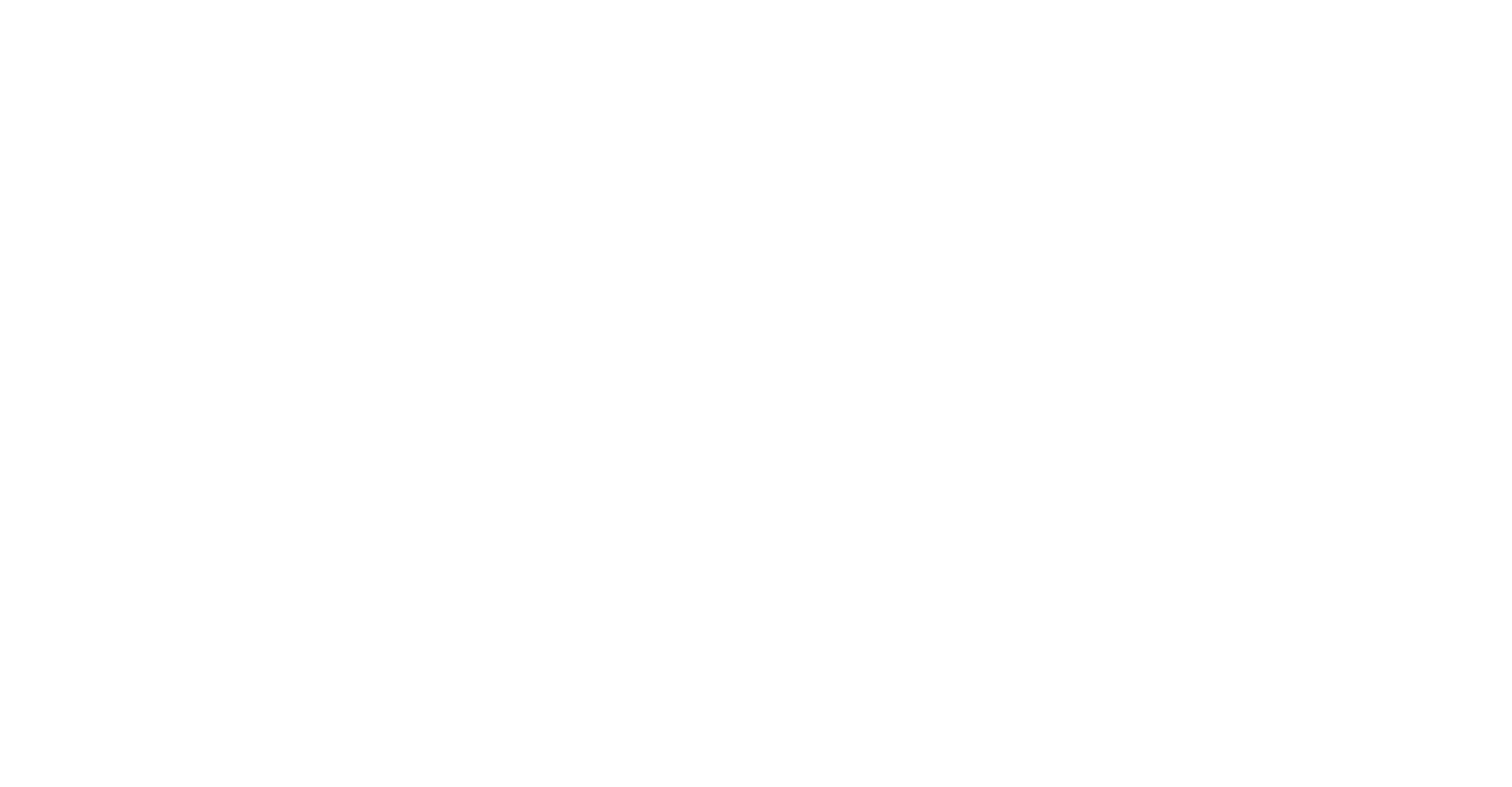 scroll, scrollTop: 0, scrollLeft: 0, axis: both 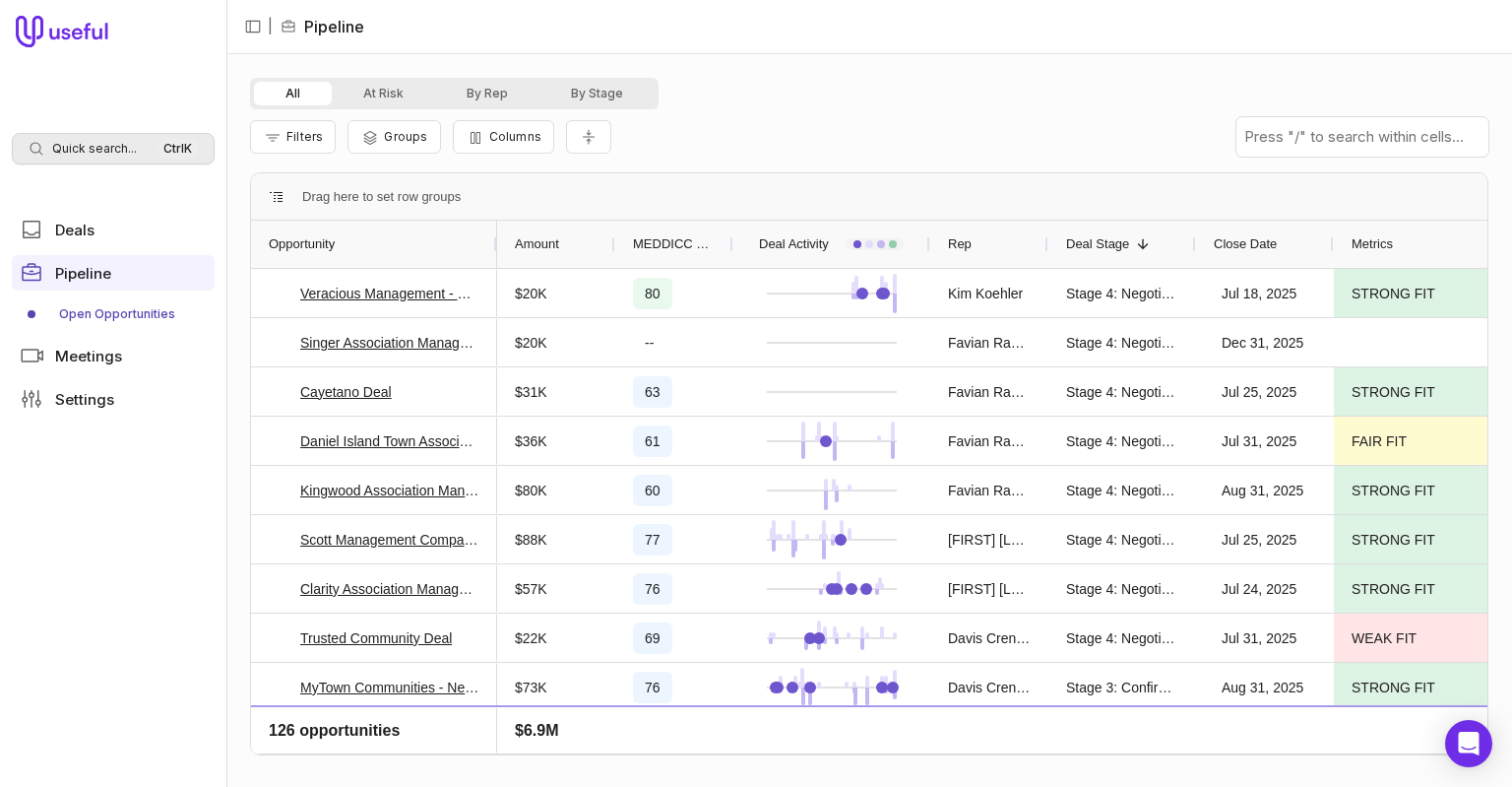 click on "Quick search..." at bounding box center (94, 149) 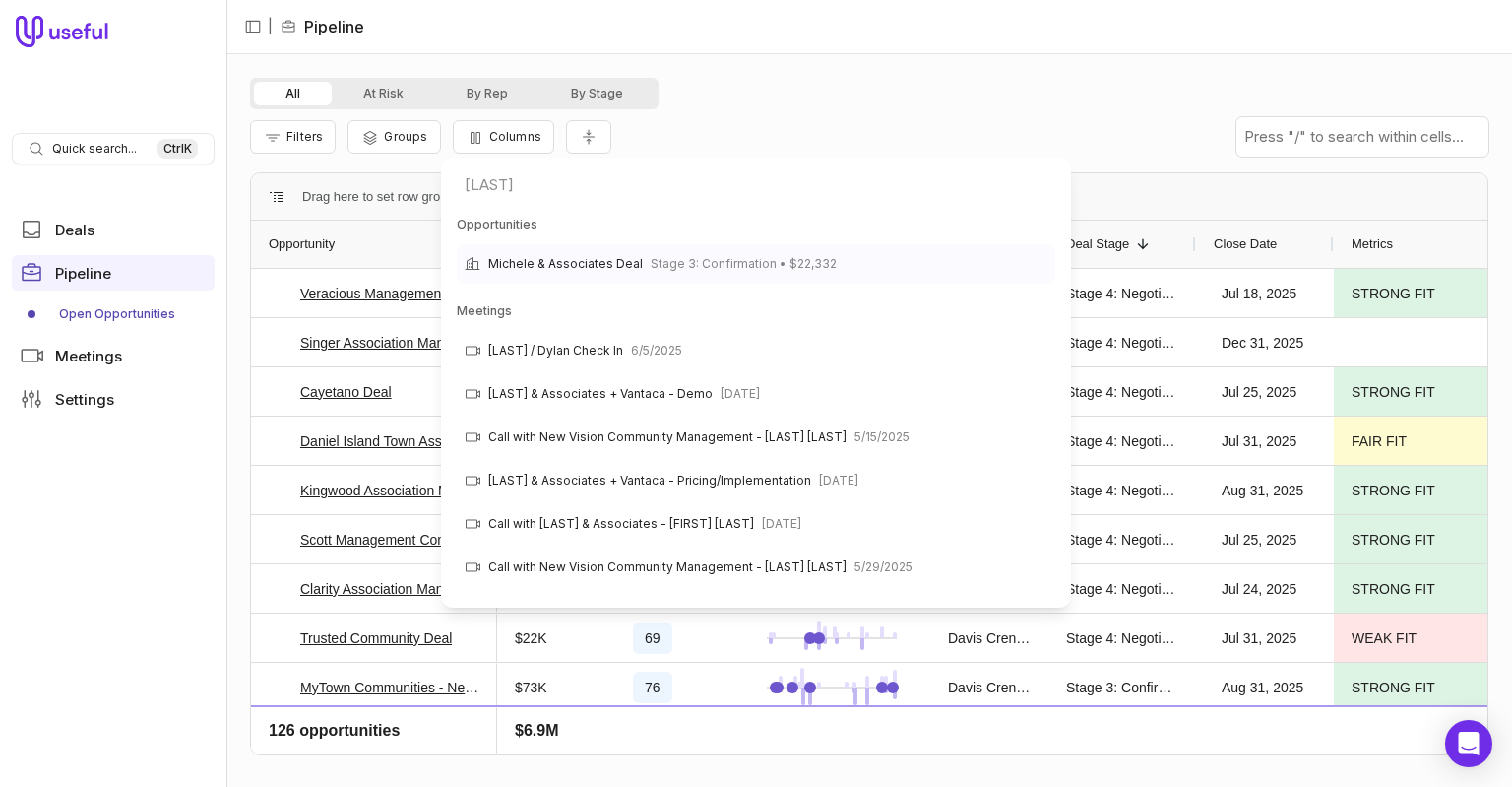 type on "[LAST]" 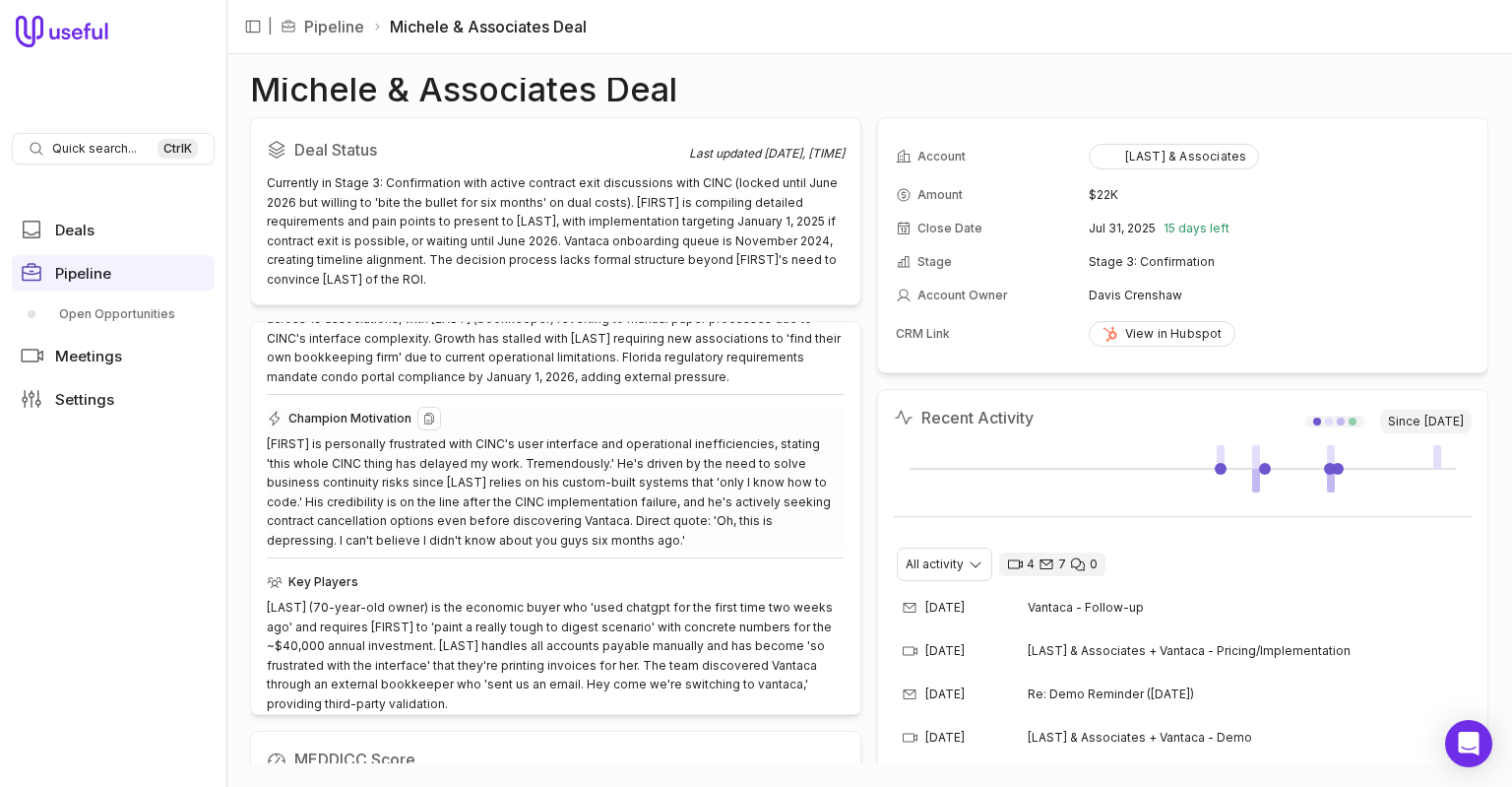 scroll, scrollTop: 326, scrollLeft: 0, axis: vertical 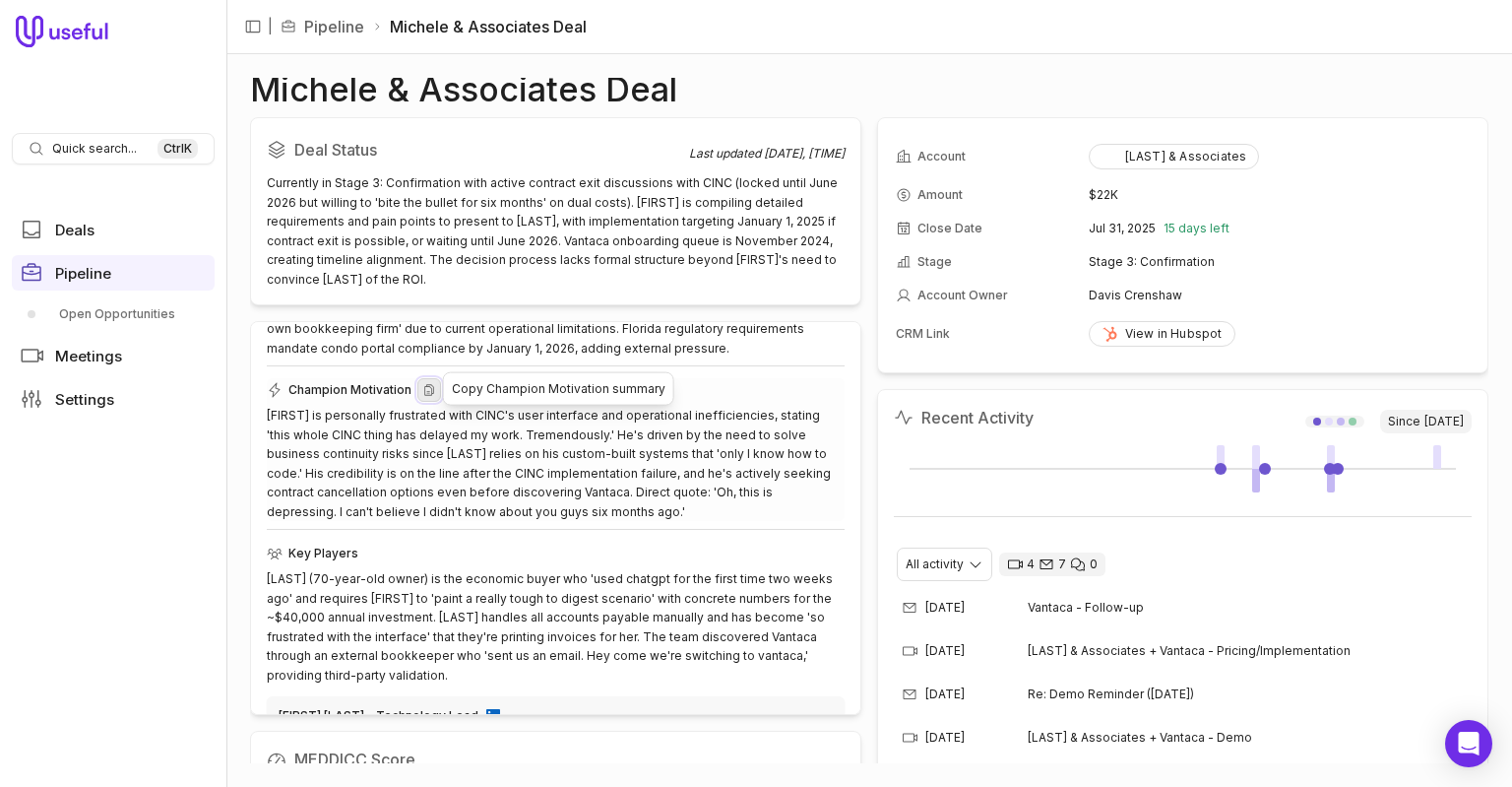 click 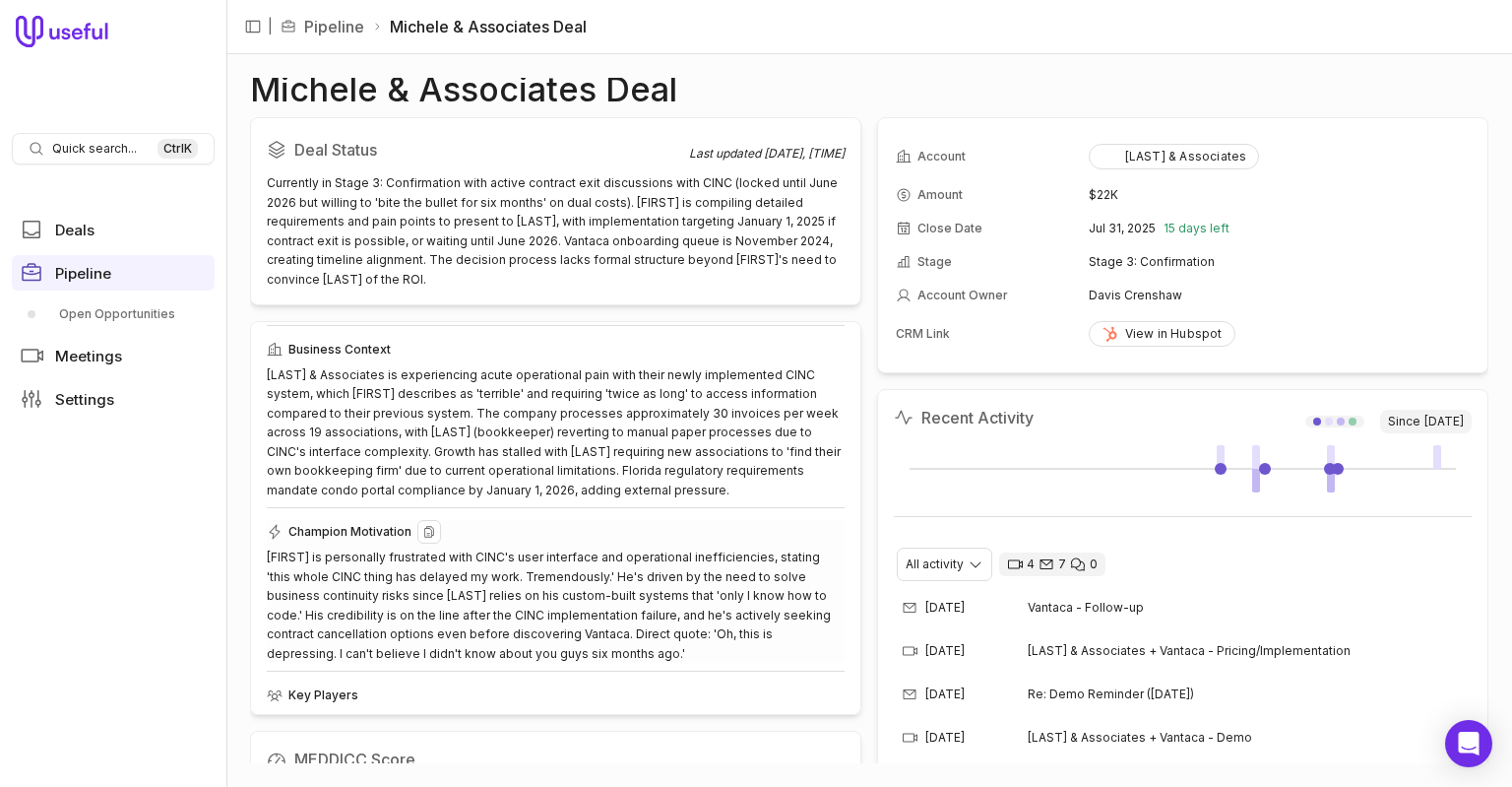 scroll, scrollTop: 218, scrollLeft: 0, axis: vertical 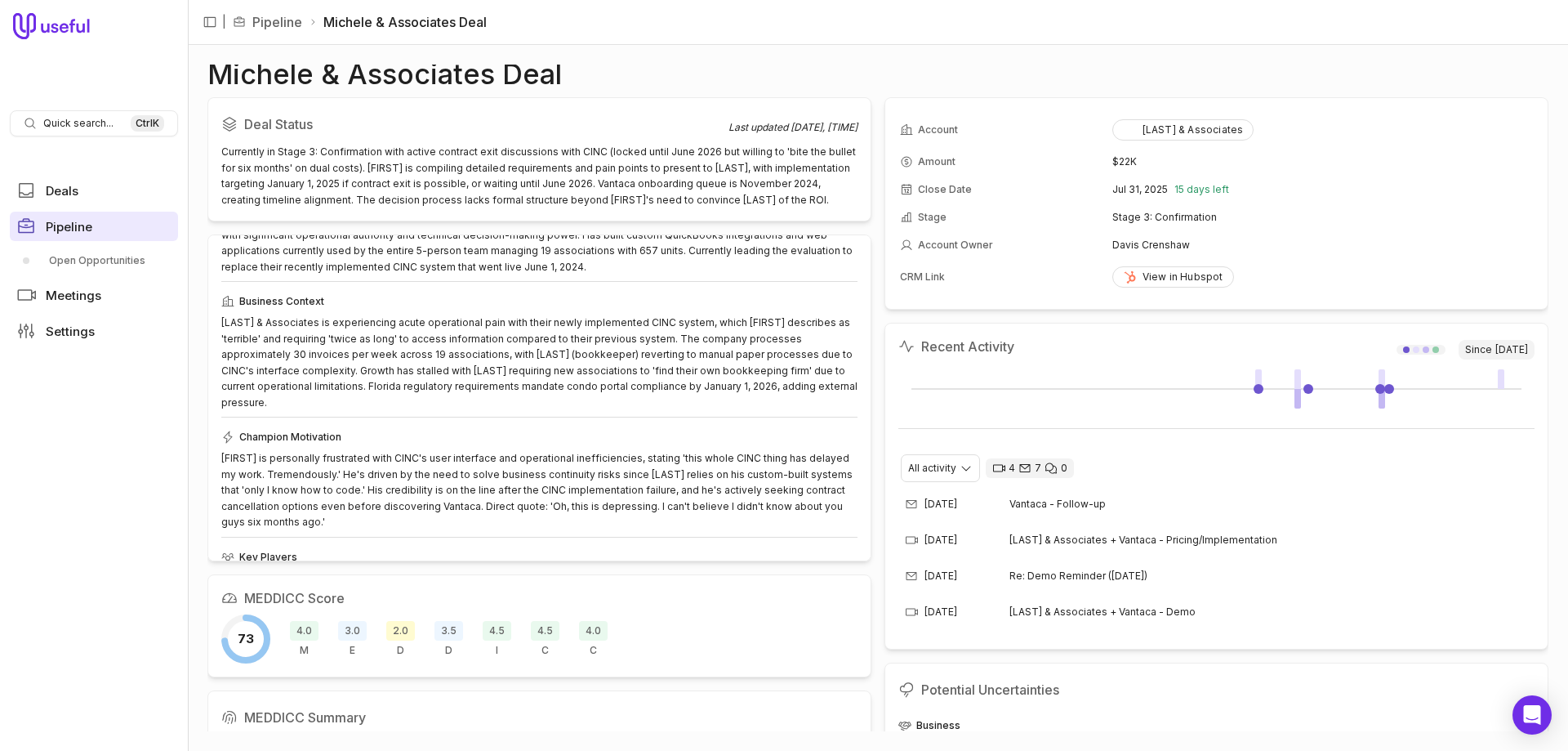 click on "Pipeline" at bounding box center (69, 226) 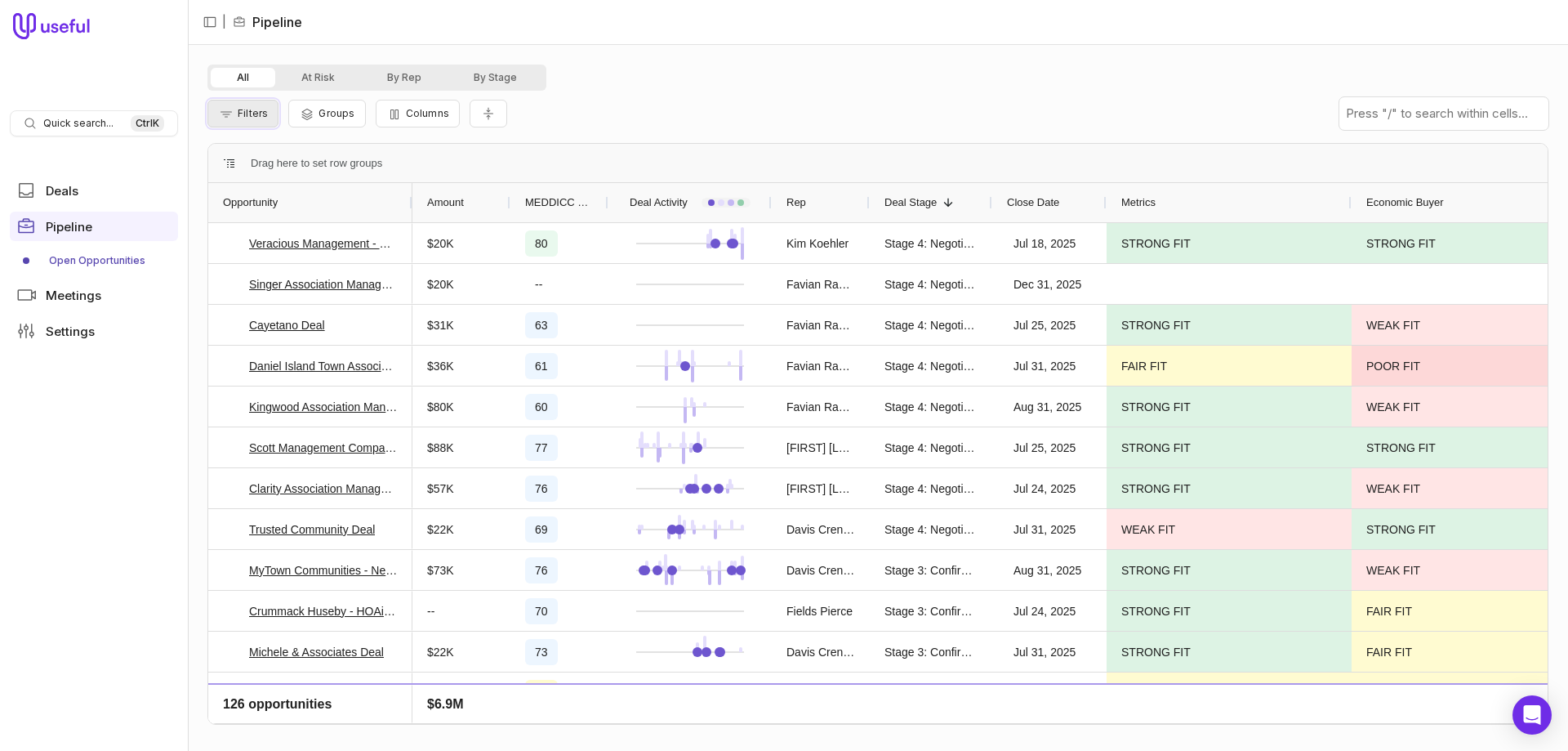 click on "Filters" at bounding box center [243, 114] 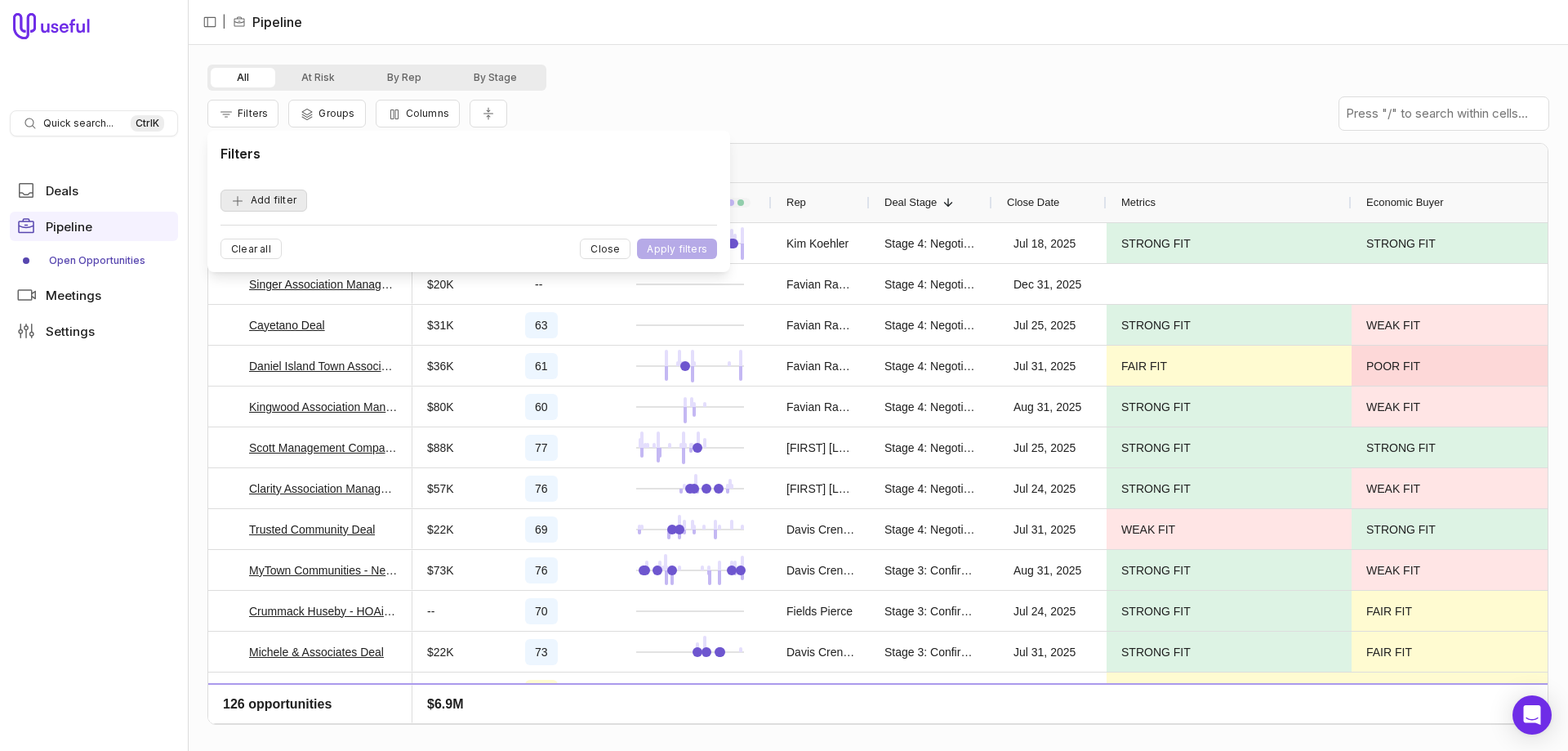click on "Add filter" at bounding box center [264, 200] 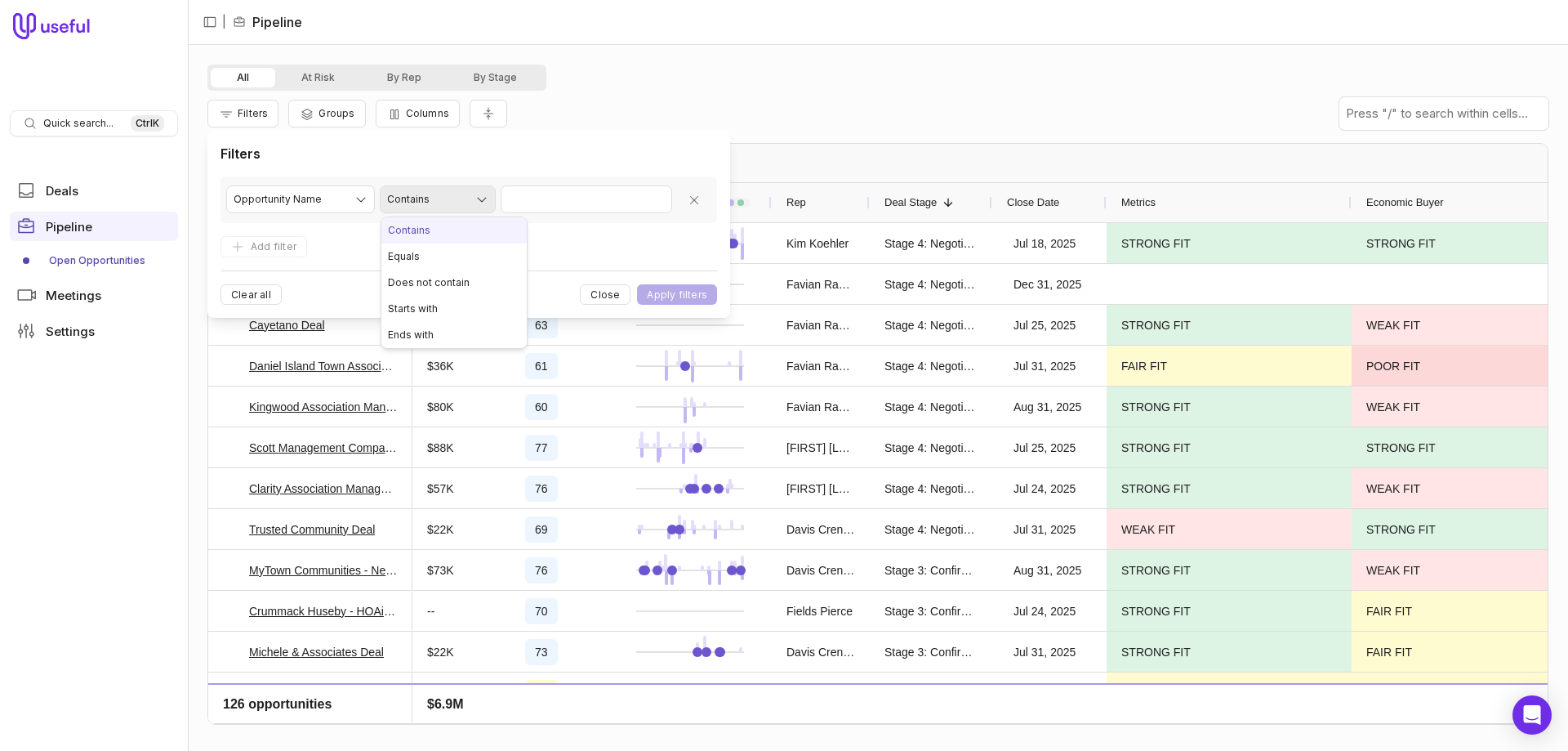 click on "Quick search... Ctrl K Deals Pipeline Open Opportunities Meetings Settings | Pipeline All At Risk By Rep By Stage Filters Groups Columns Drag here to set row groups Drag here to set column labels
Opportunity
Amount
MEDDICC Score
Rep" at bounding box center [784, 375] 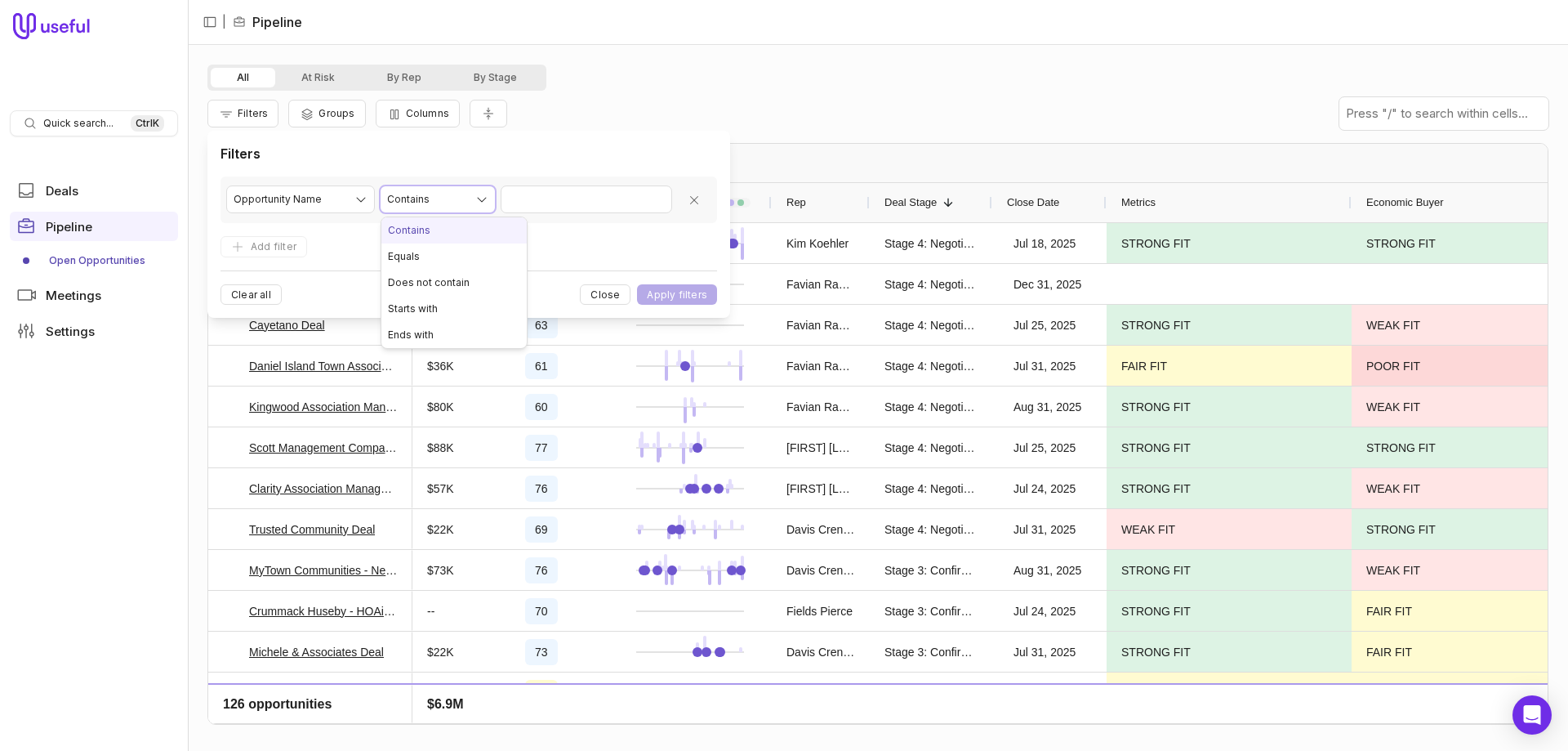 click on "Quick search... Ctrl K Deals Pipeline Open Opportunities Meetings Settings | Pipeline All At Risk By Rep By Stage Filters Groups Columns Drag here to set row groups Drag here to set column labels
Opportunity
Amount
MEDDICC Score
Rep" at bounding box center [784, 375] 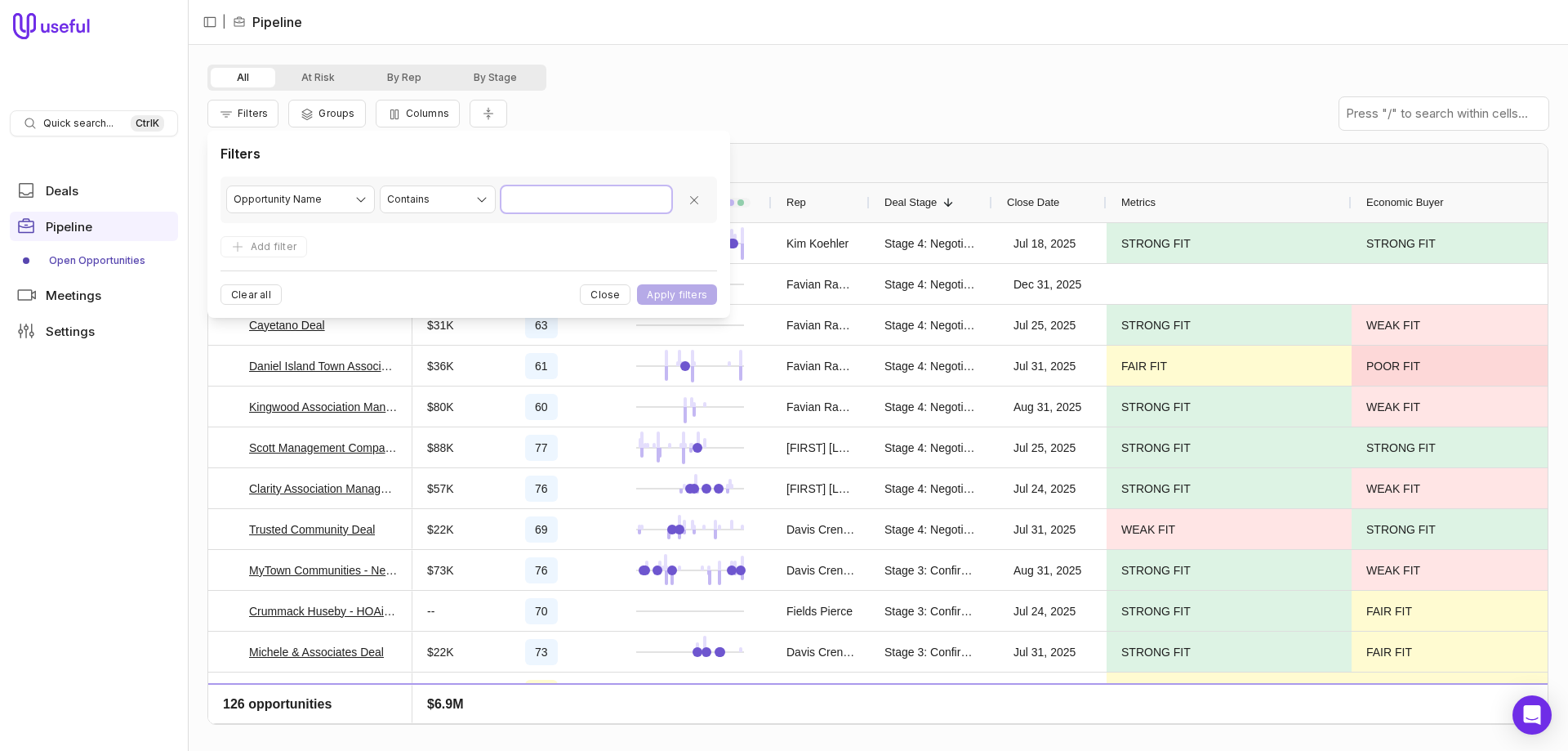 click at bounding box center (586, 199) 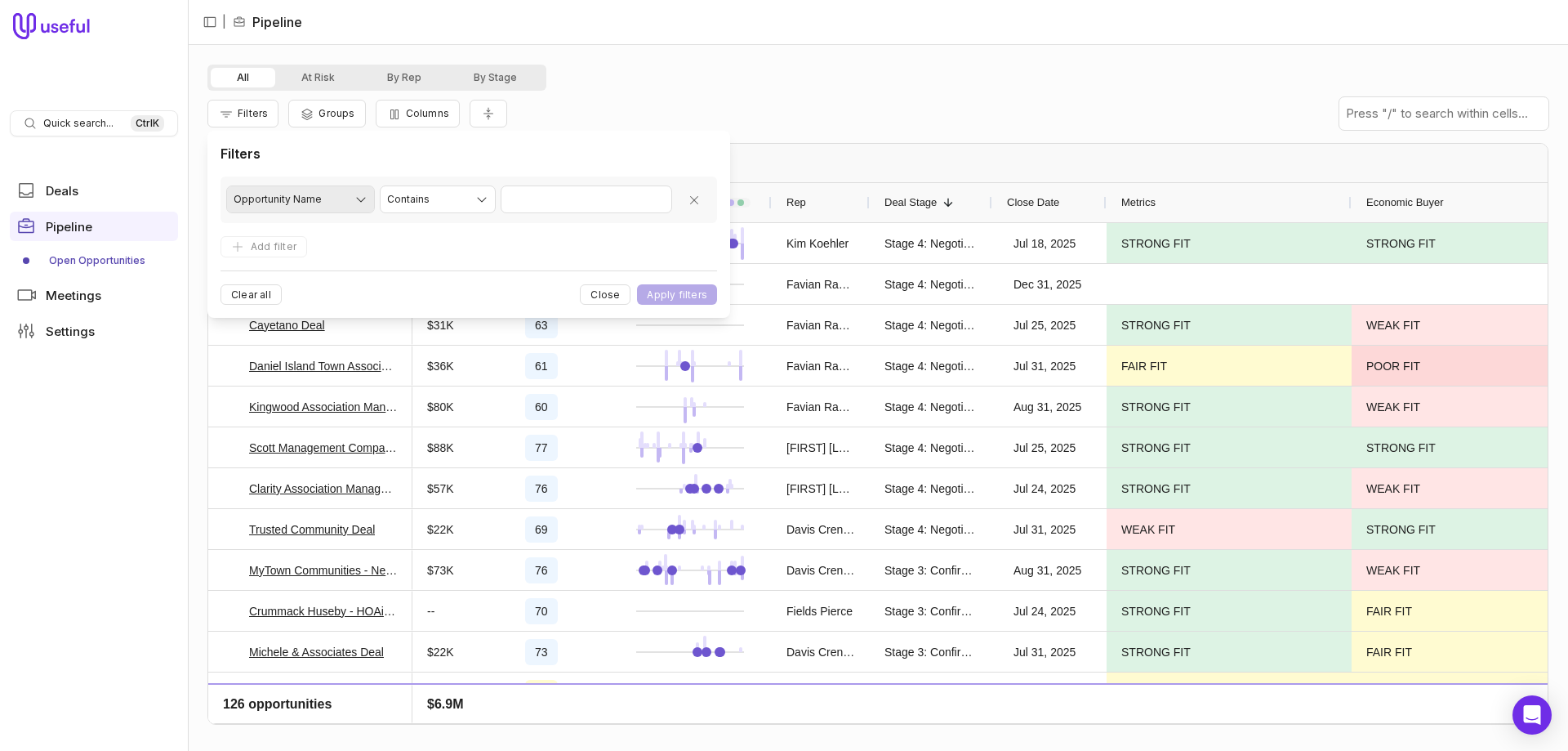 click on "Quick search... Ctrl K Deals Pipeline Open Opportunities Meetings Settings | Pipeline All At Risk By Rep By Stage Filters Groups Columns Drag here to set row groups Drag here to set column labels
Opportunity
Amount
MEDDICC Score
Rep" at bounding box center (784, 375) 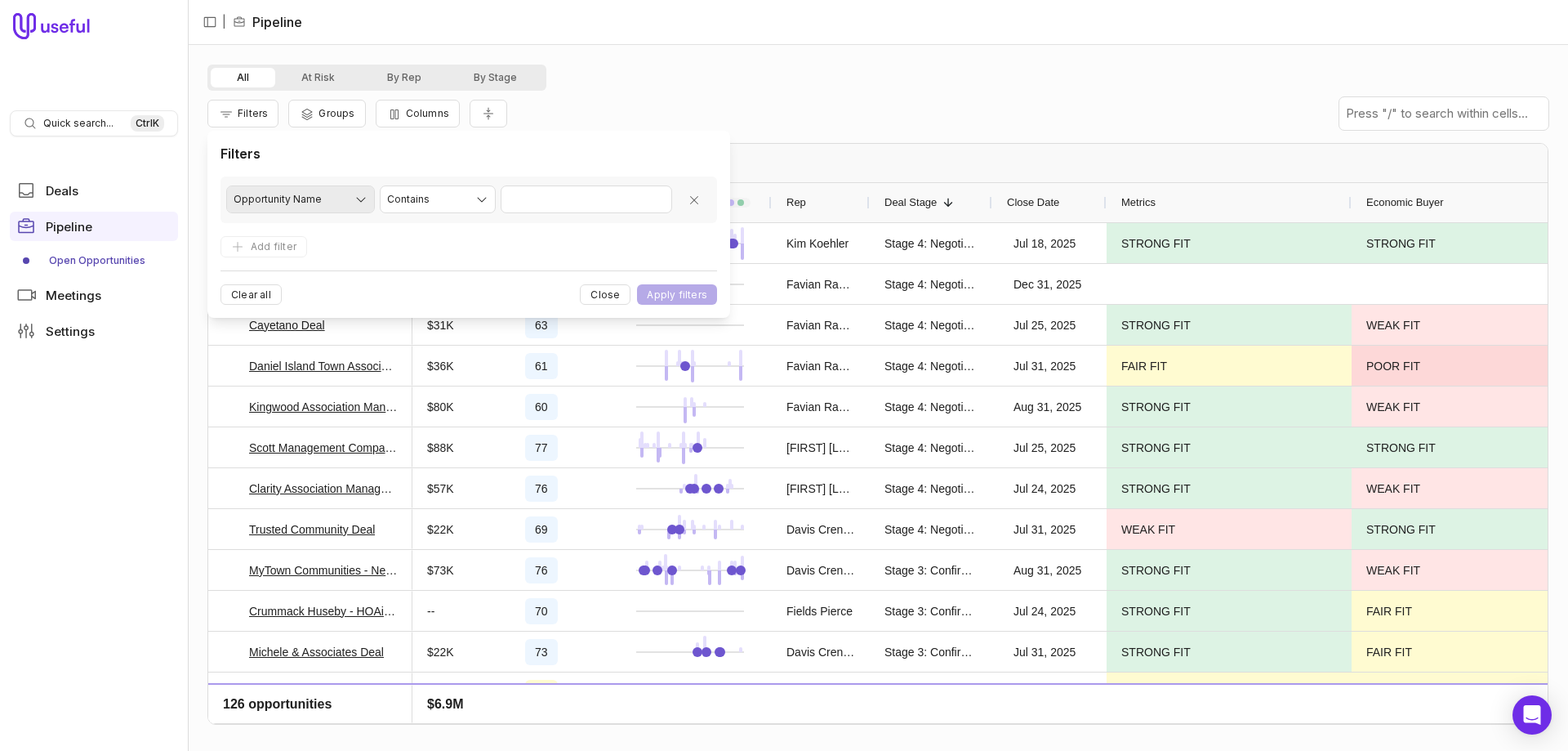 click on "Quick search... Ctrl K Deals Pipeline Open Opportunities Meetings Settings | Pipeline All At Risk By Rep By Stage Filters Groups Columns Drag here to set row groups Drag here to set column labels
Opportunity
Amount
MEDDICC Score
Rep" at bounding box center [784, 375] 